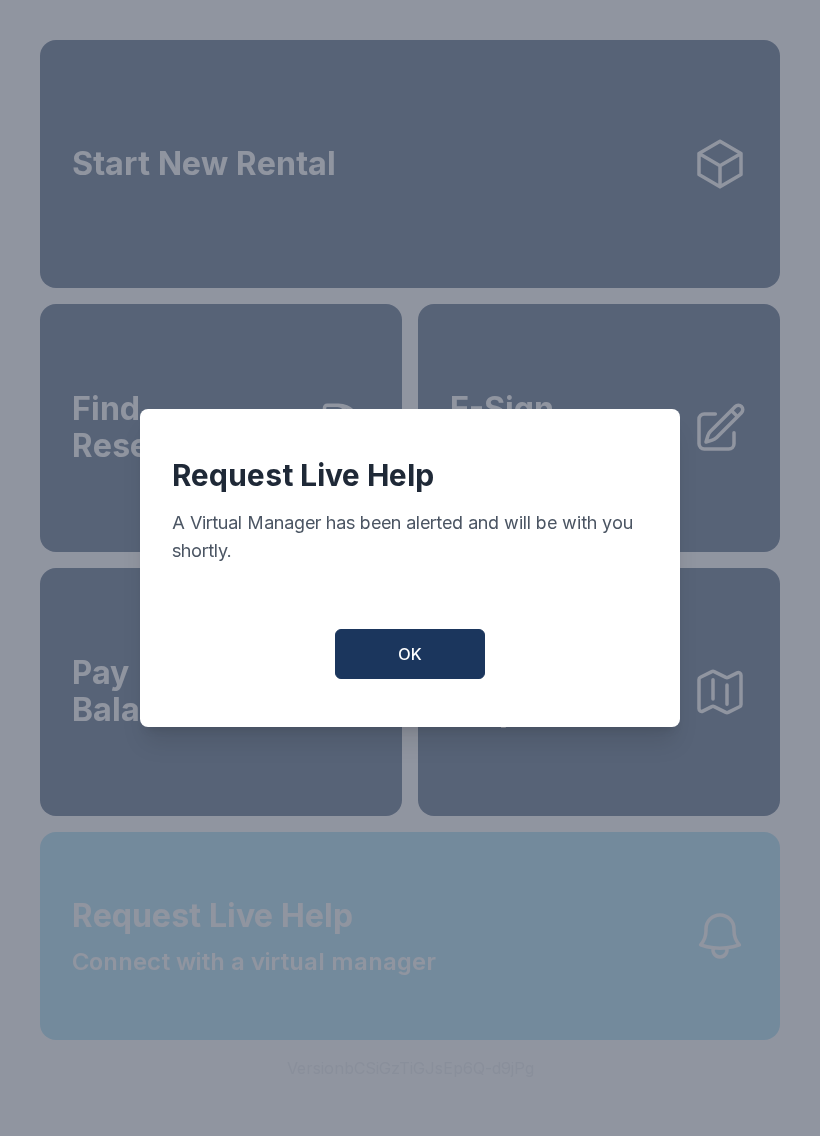 scroll, scrollTop: 44, scrollLeft: 0, axis: vertical 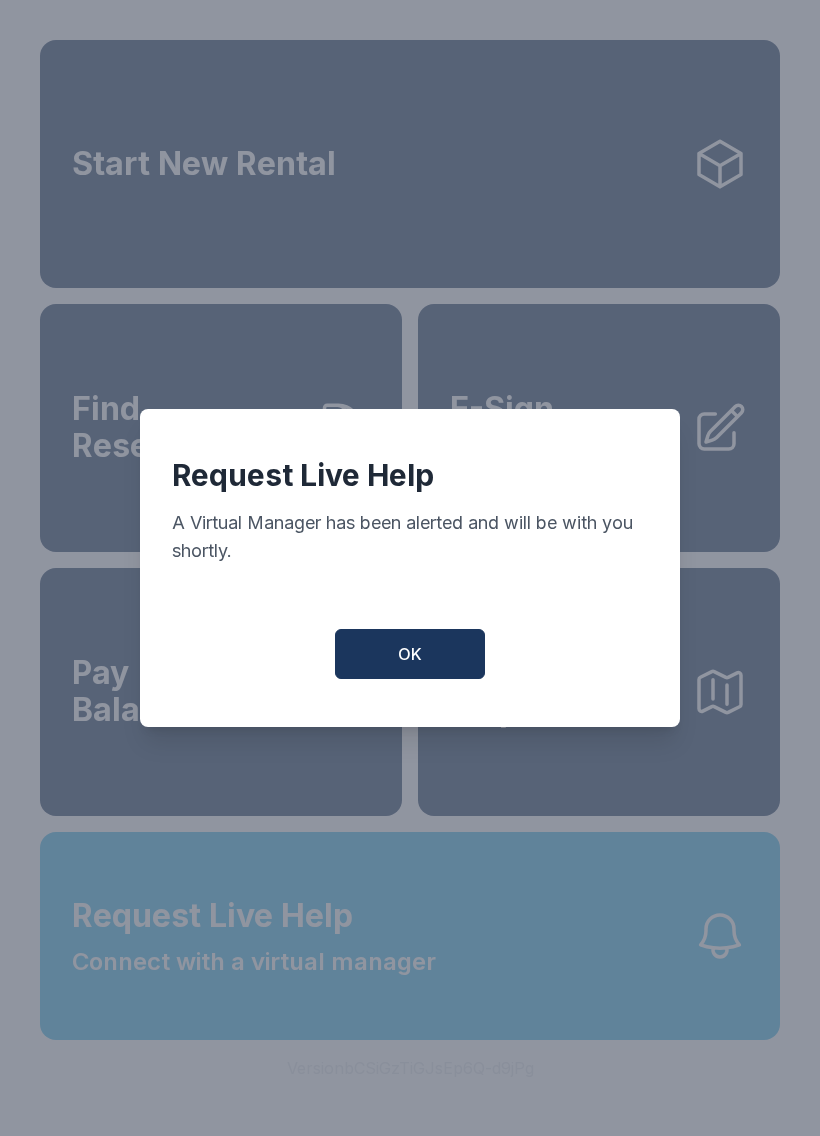 click on "OK" at bounding box center [410, 654] 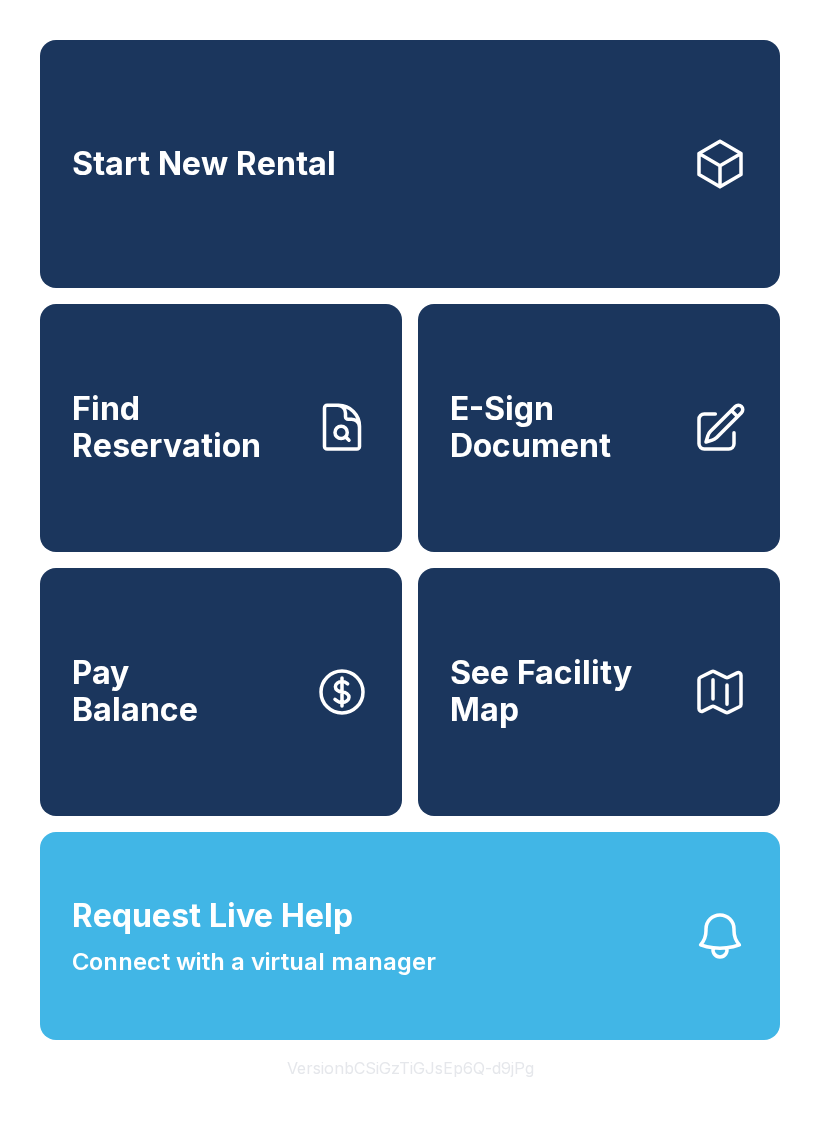 click on "Start New Rental" at bounding box center (410, 164) 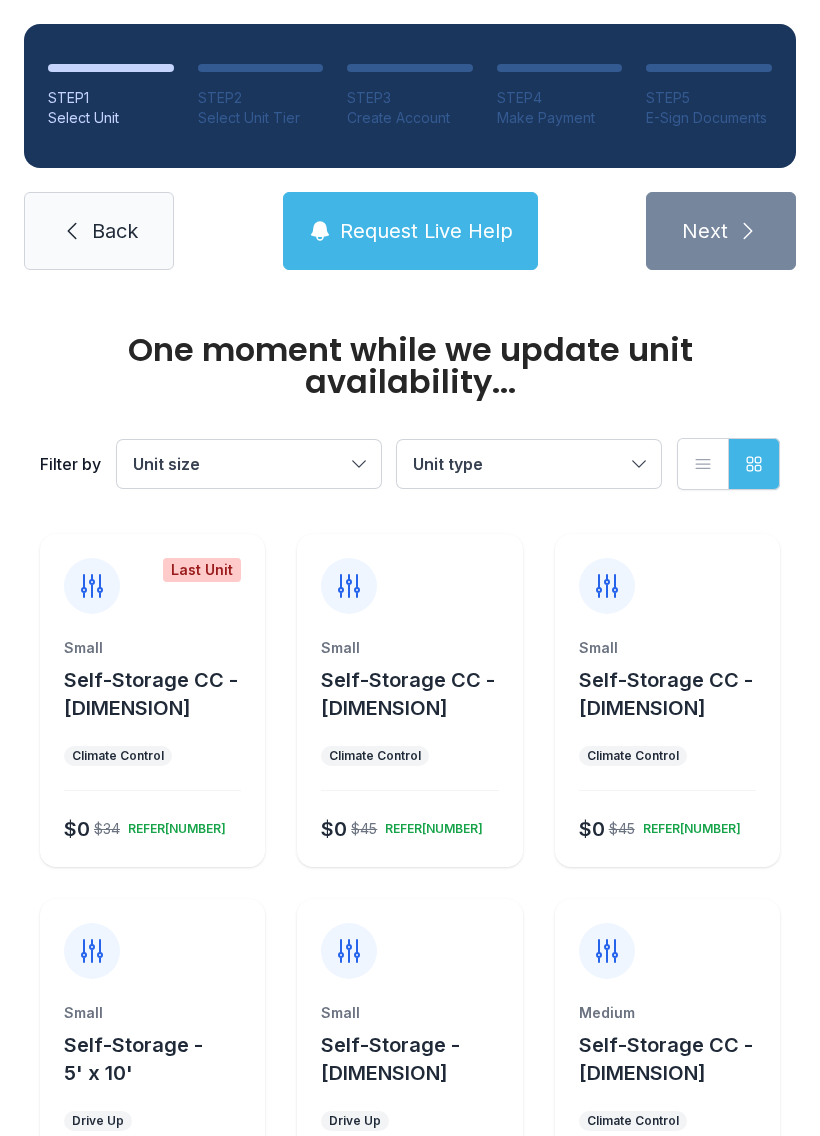 click on "Request Live Help" at bounding box center (410, 231) 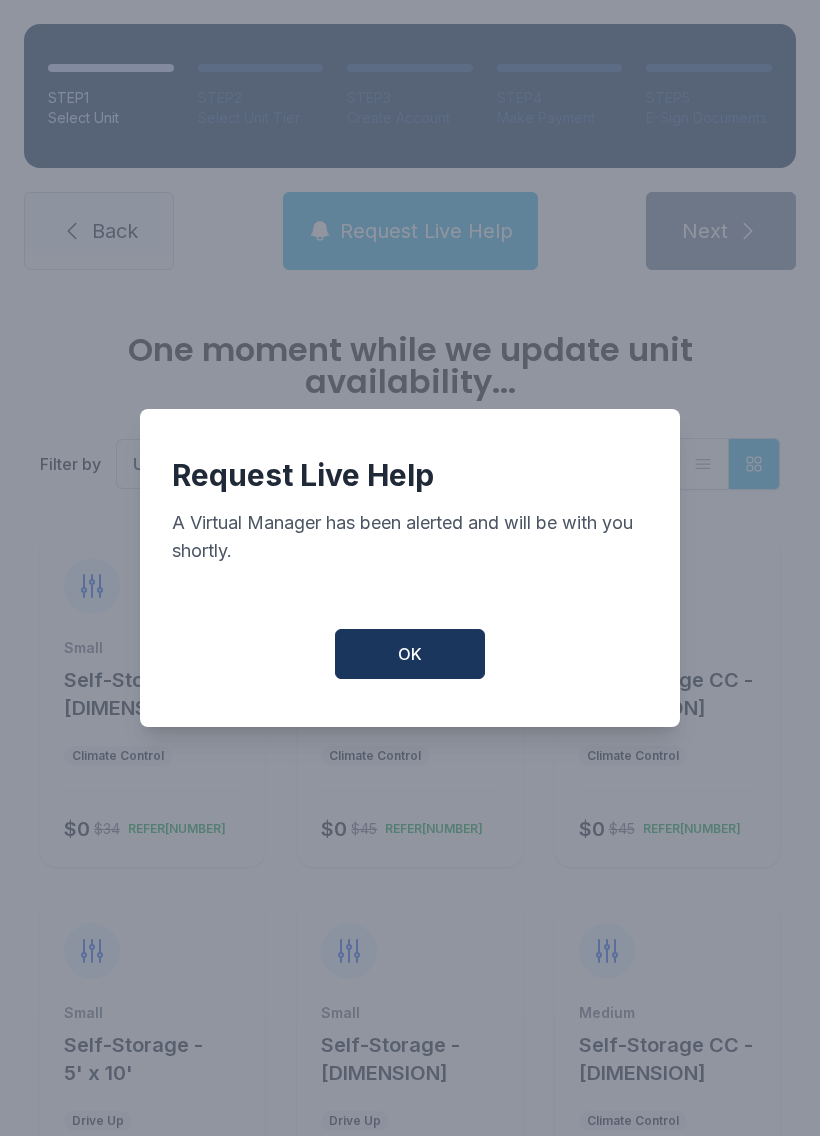 click on "OK" at bounding box center (410, 654) 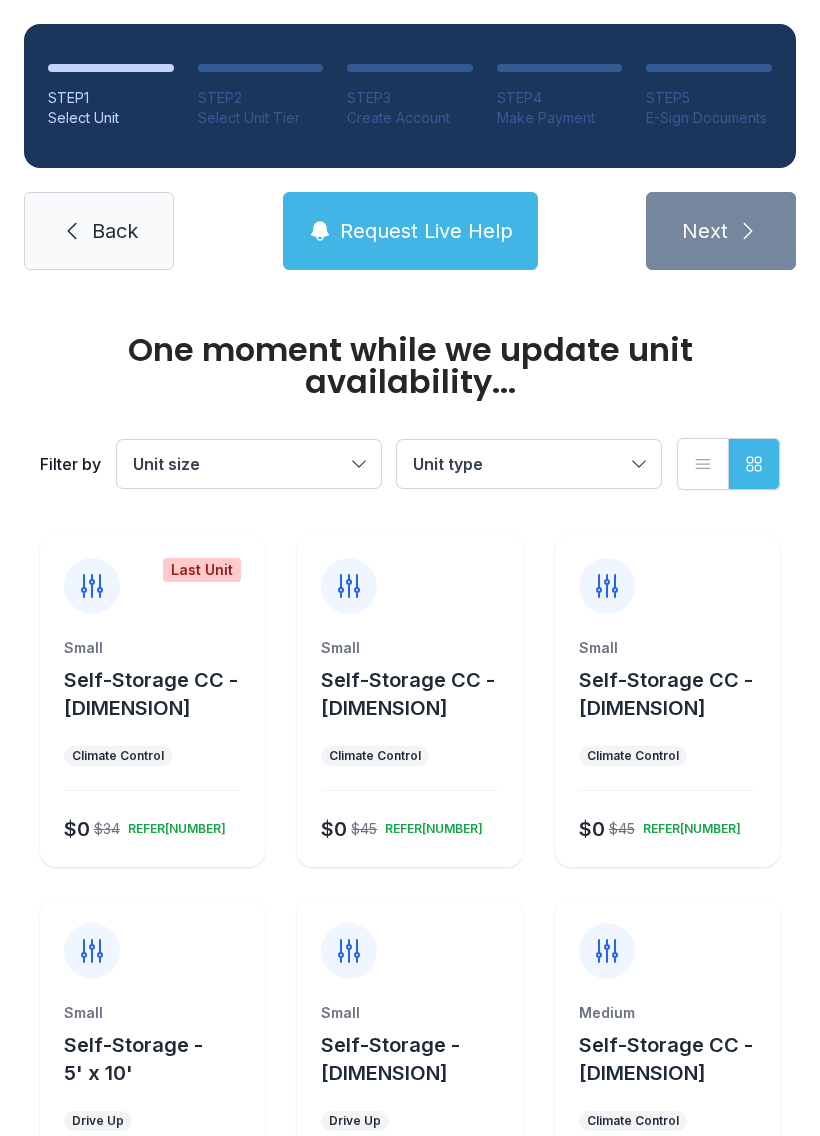 click on "Last Unit Small Self-Storage CC - [DIMENSION] Climate Control $0 $34 REFER[NUMBER]" at bounding box center [152, 700] 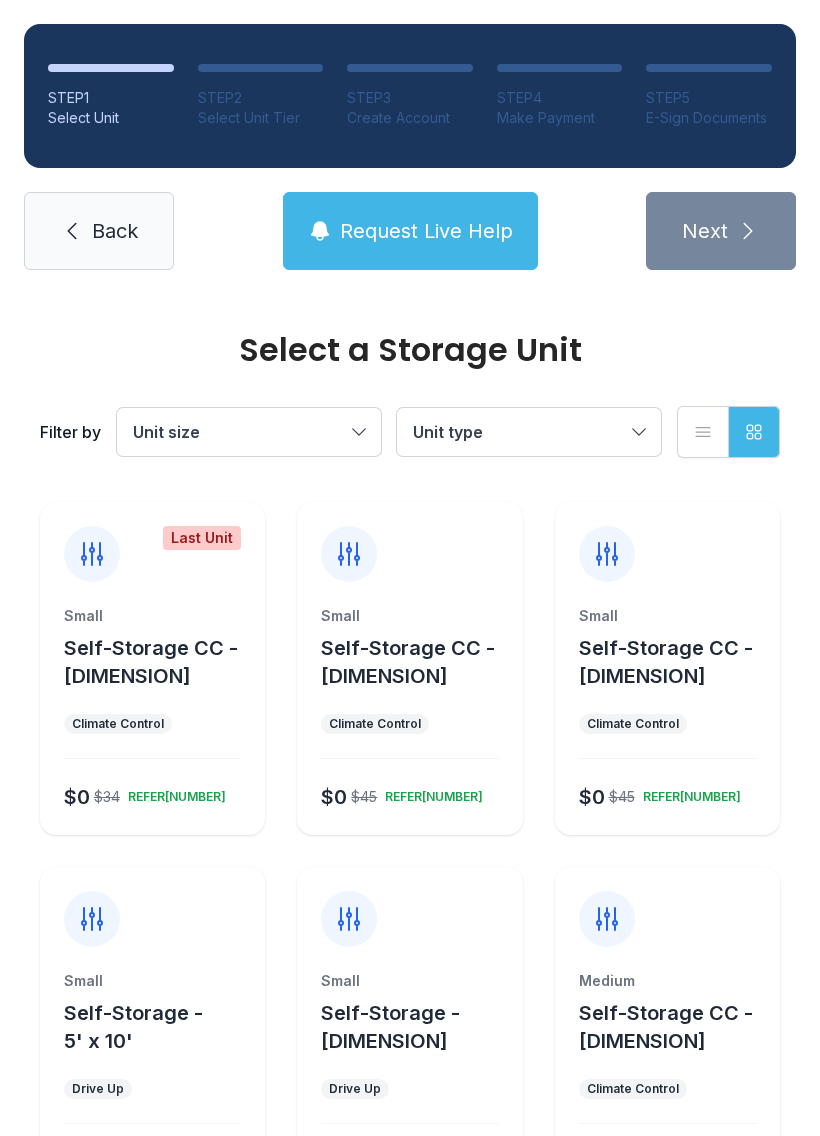 scroll, scrollTop: 0, scrollLeft: 0, axis: both 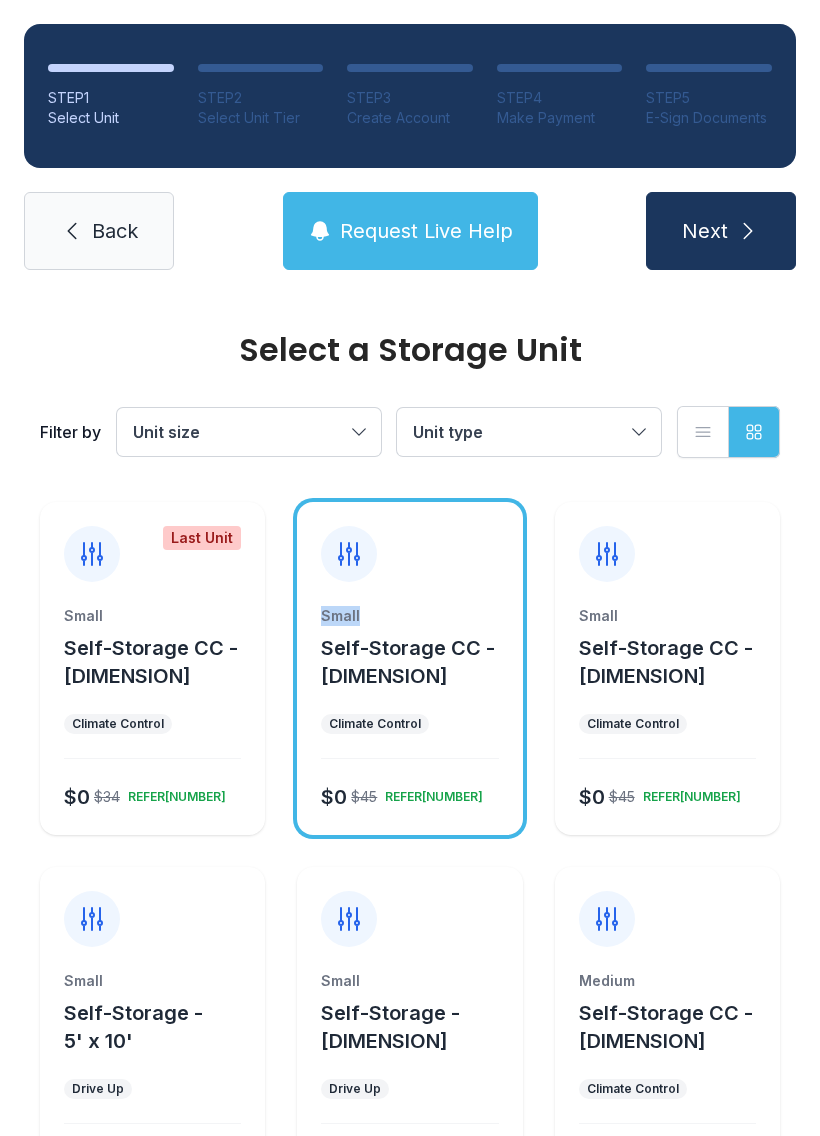 click on "Next" at bounding box center [705, 231] 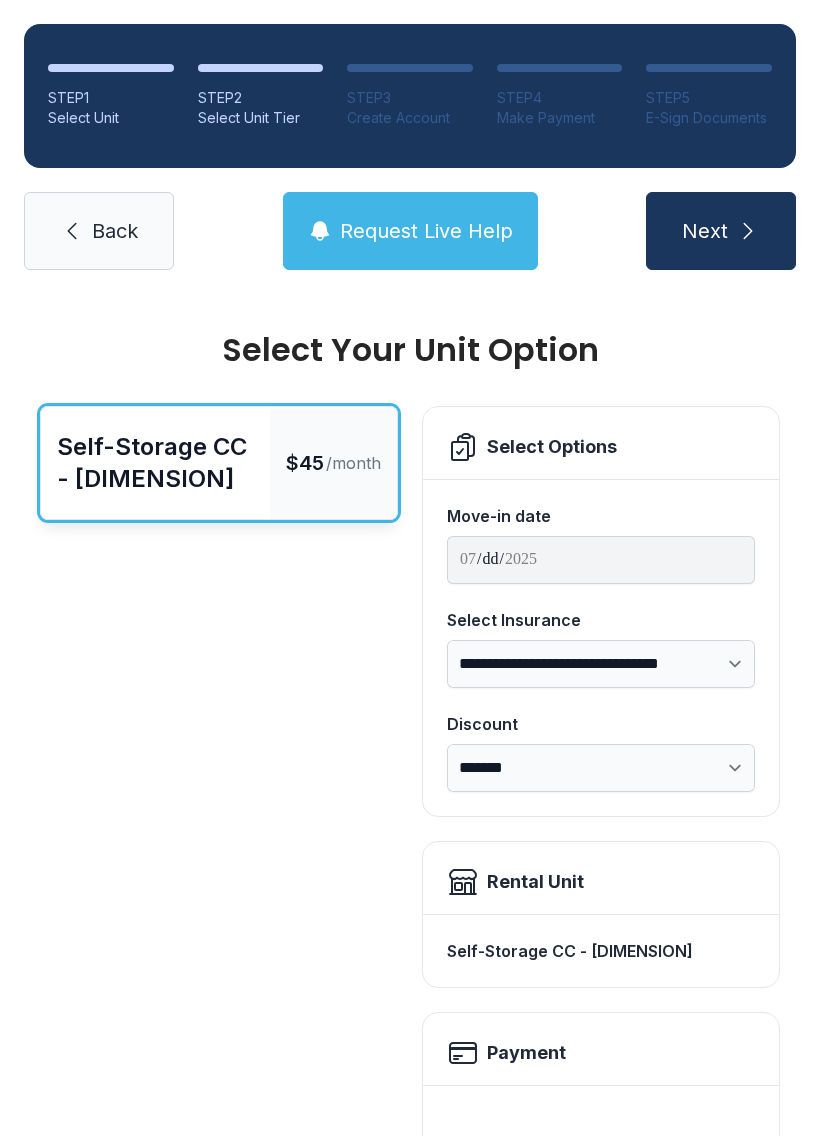 scroll, scrollTop: 0, scrollLeft: 0, axis: both 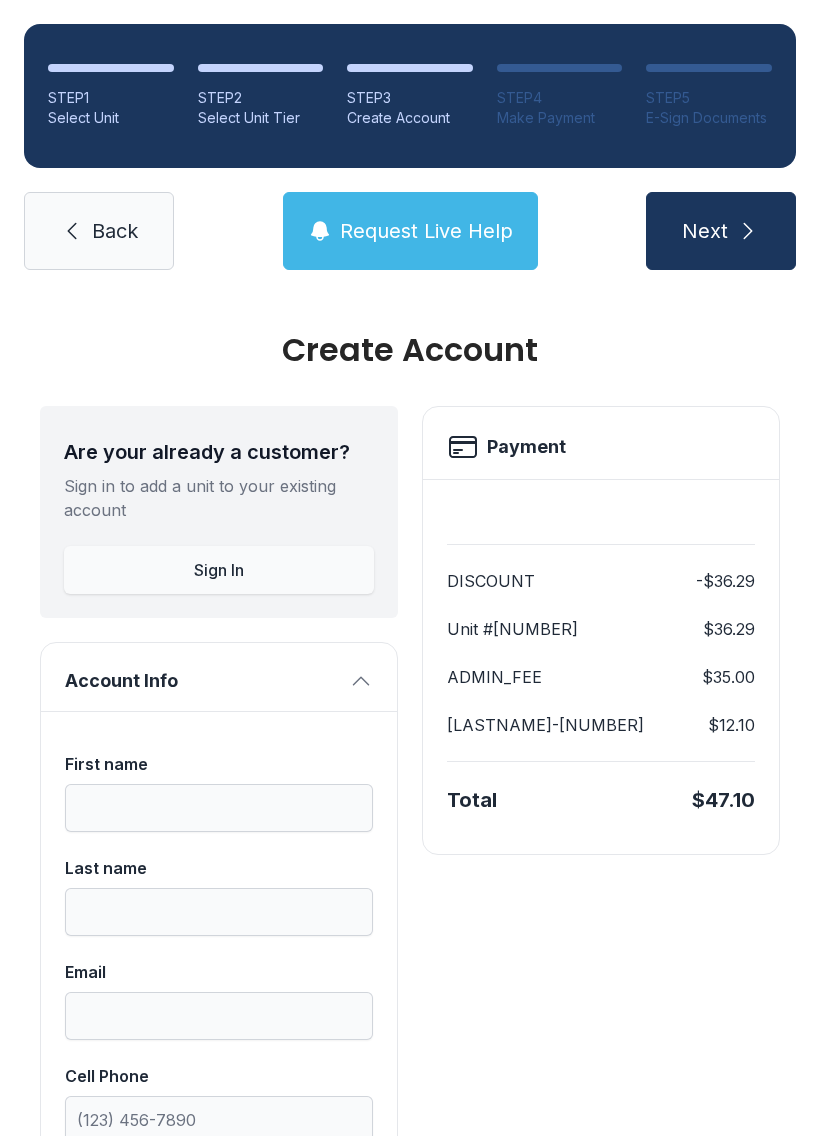 click at bounding box center (72, 231) 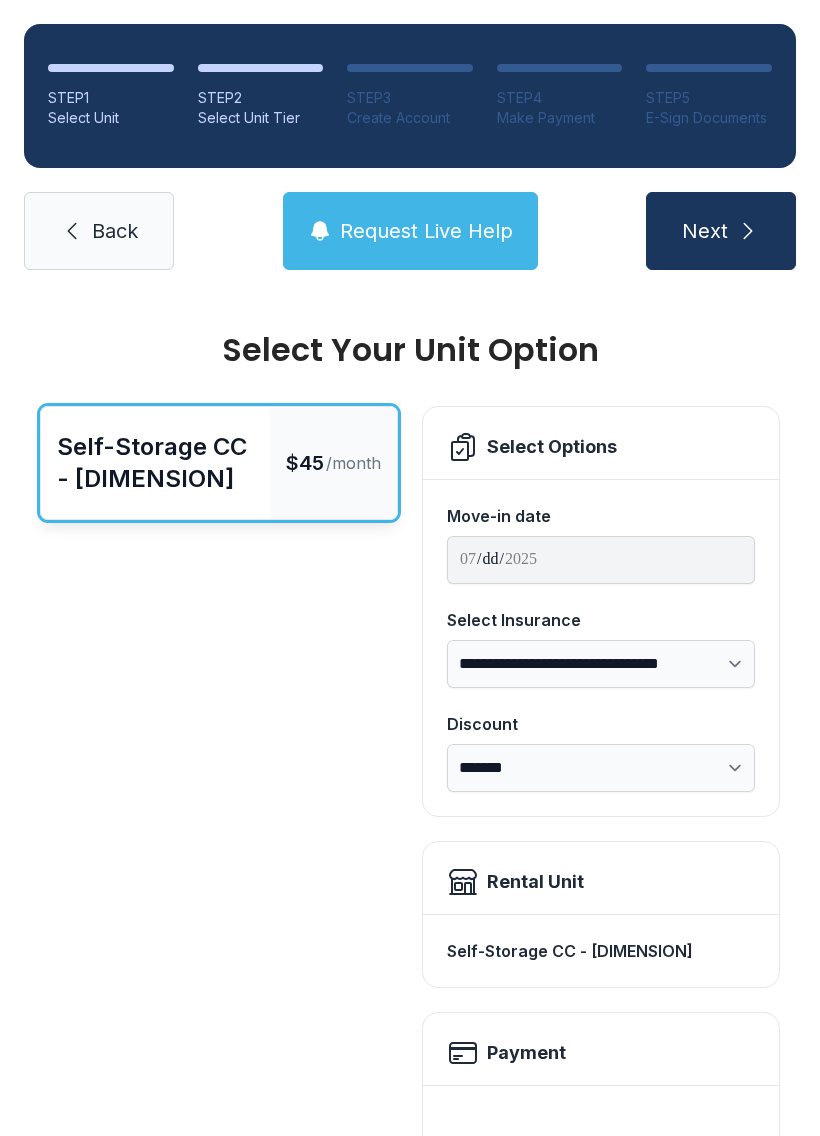 click at bounding box center [72, 231] 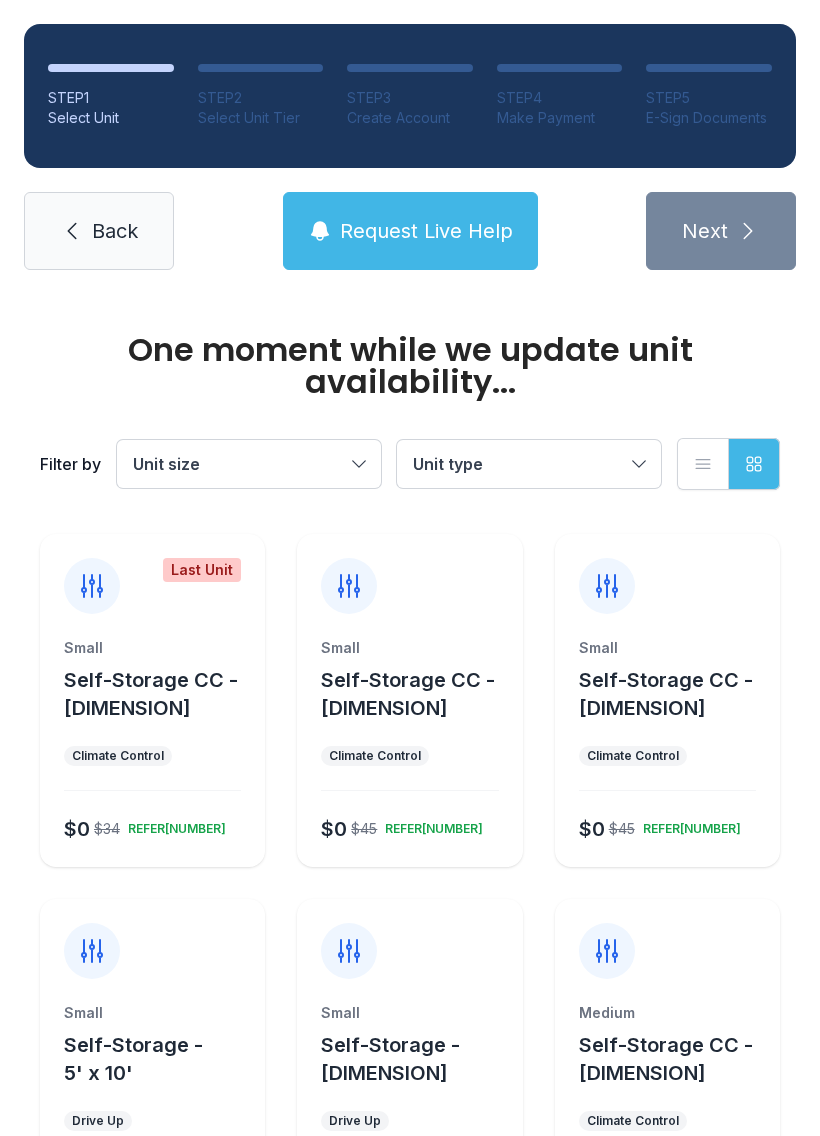 click on "Back" at bounding box center [99, 231] 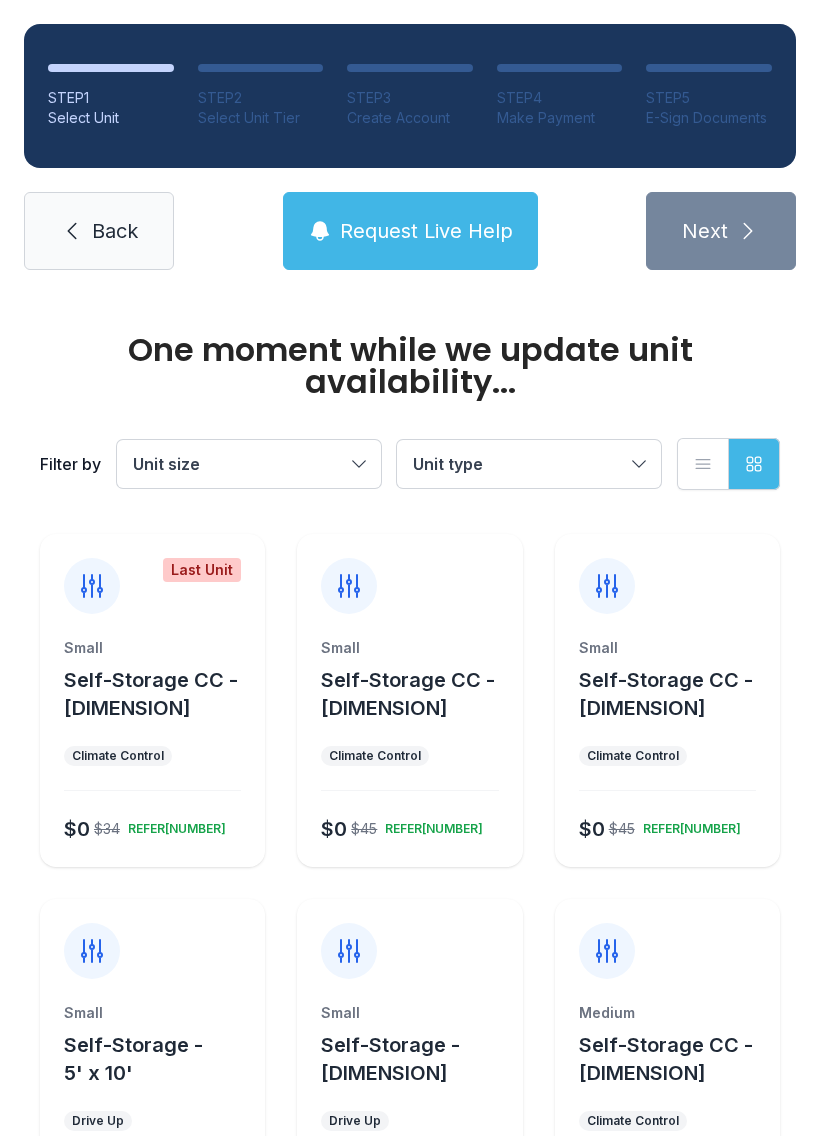 click on "Back" at bounding box center (99, 231) 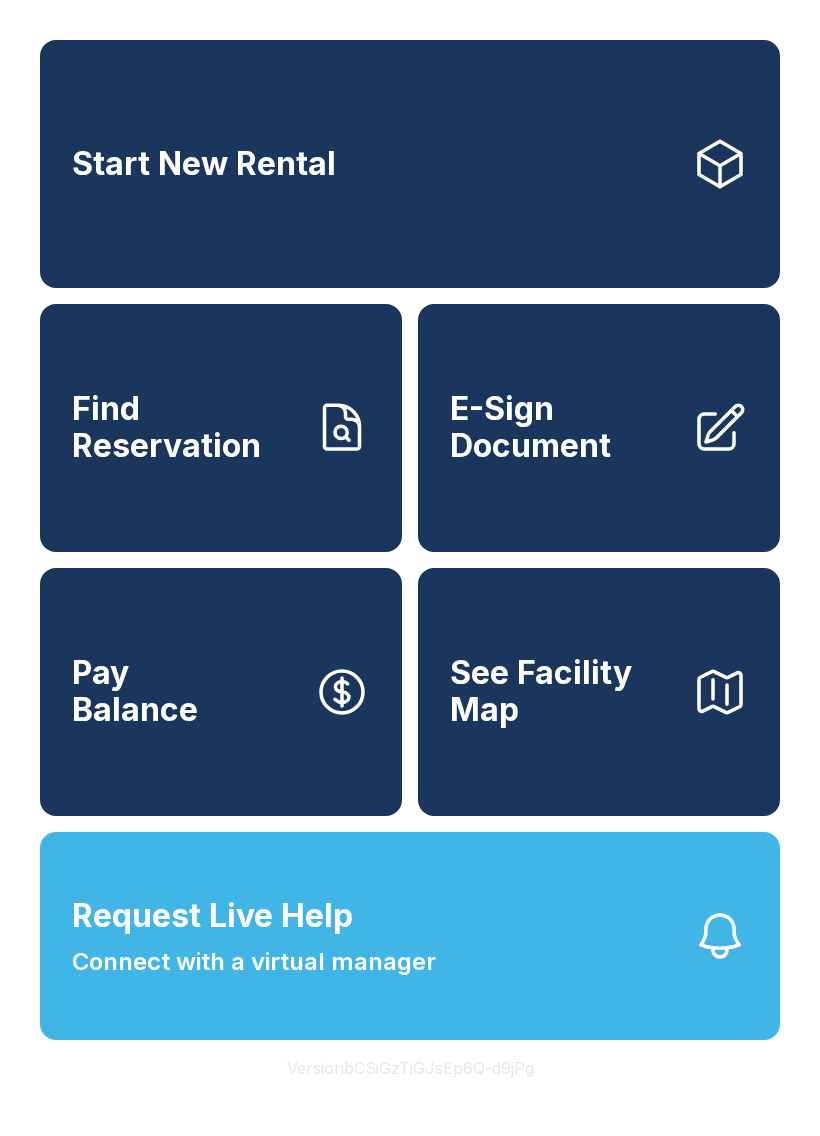 click on "Connect with a virtual manager" at bounding box center [254, 962] 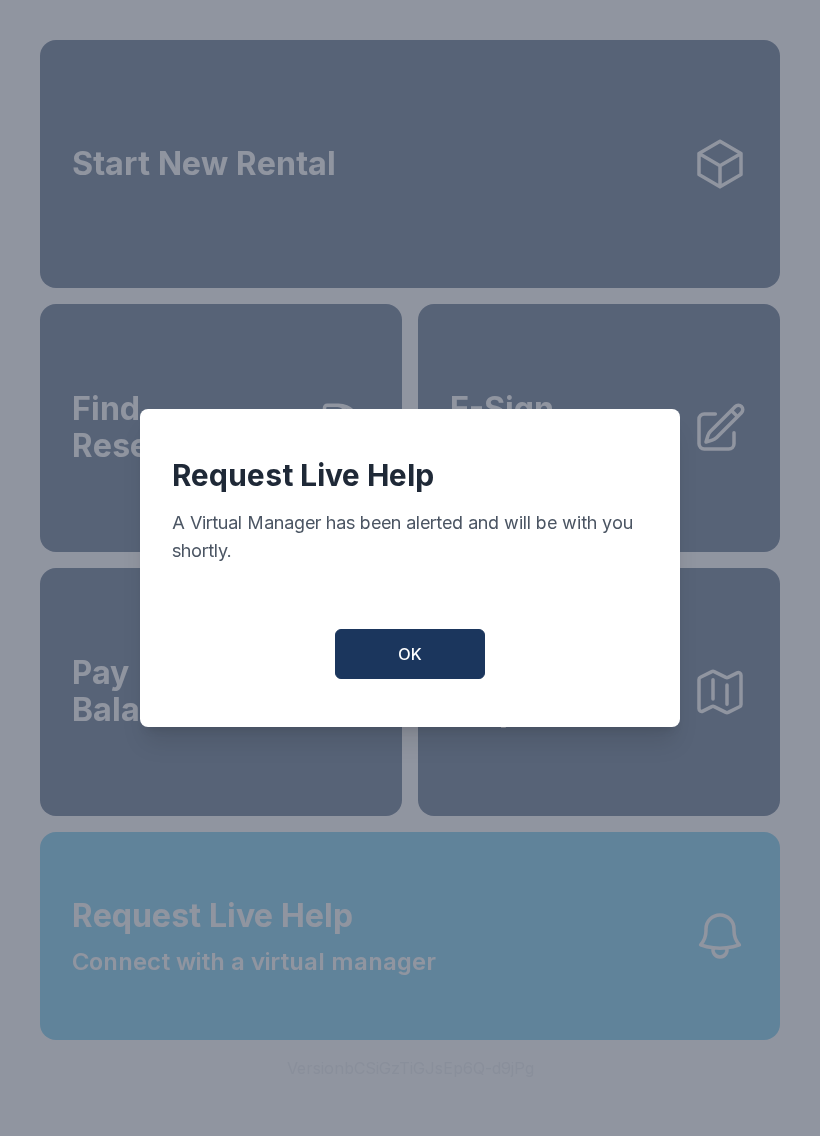 click on "OK" at bounding box center (410, 654) 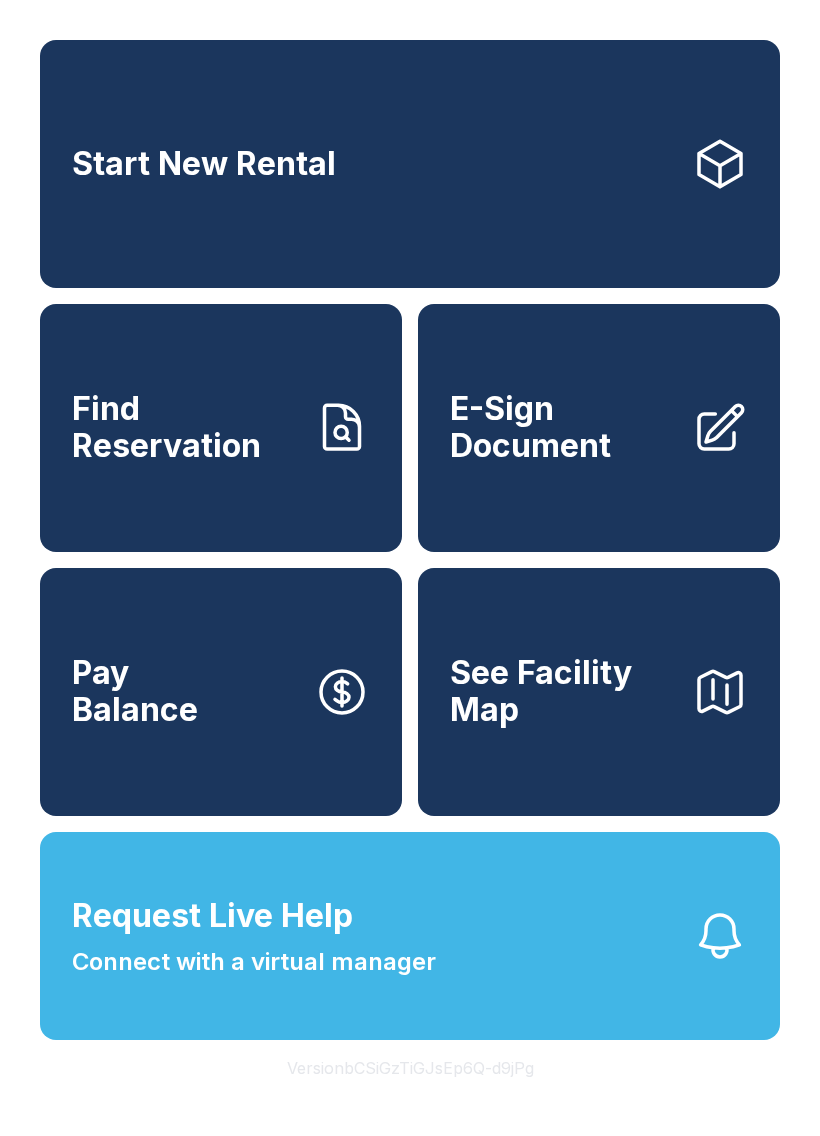 click on "Request Live Help Connect with a virtual manager" at bounding box center (254, 936) 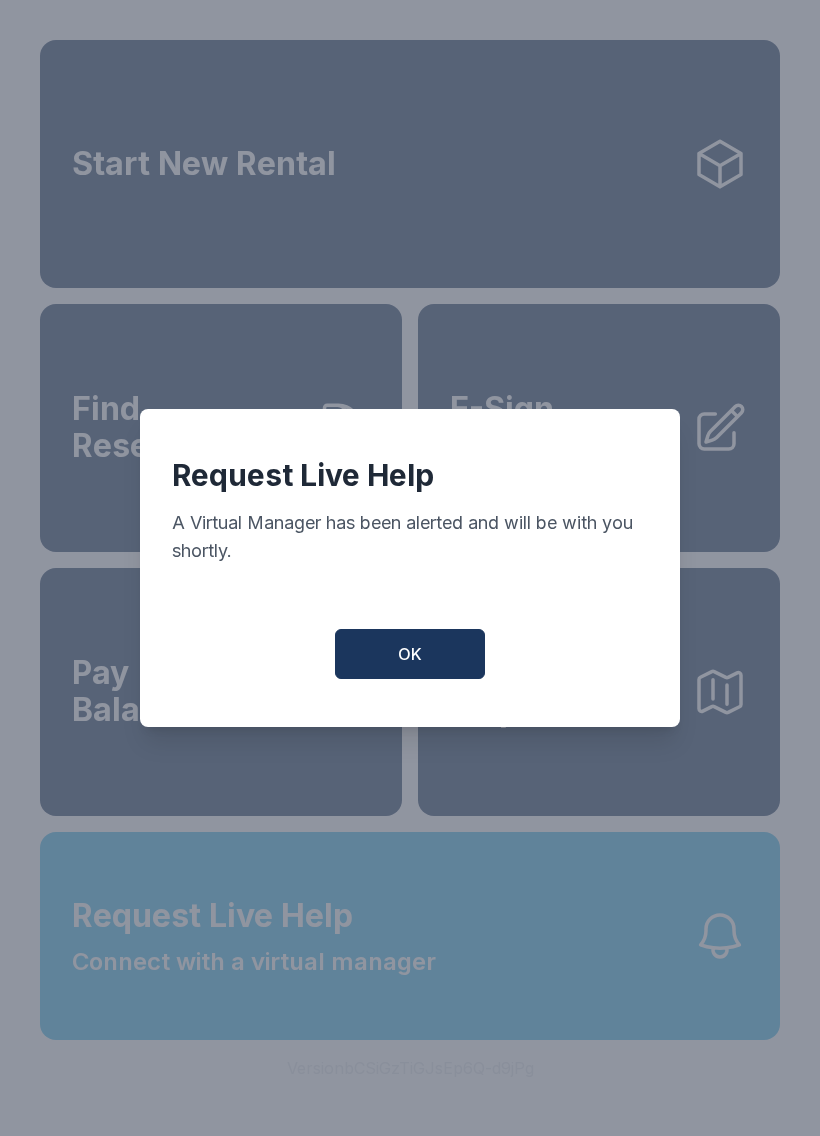 click on "OK" at bounding box center (410, 654) 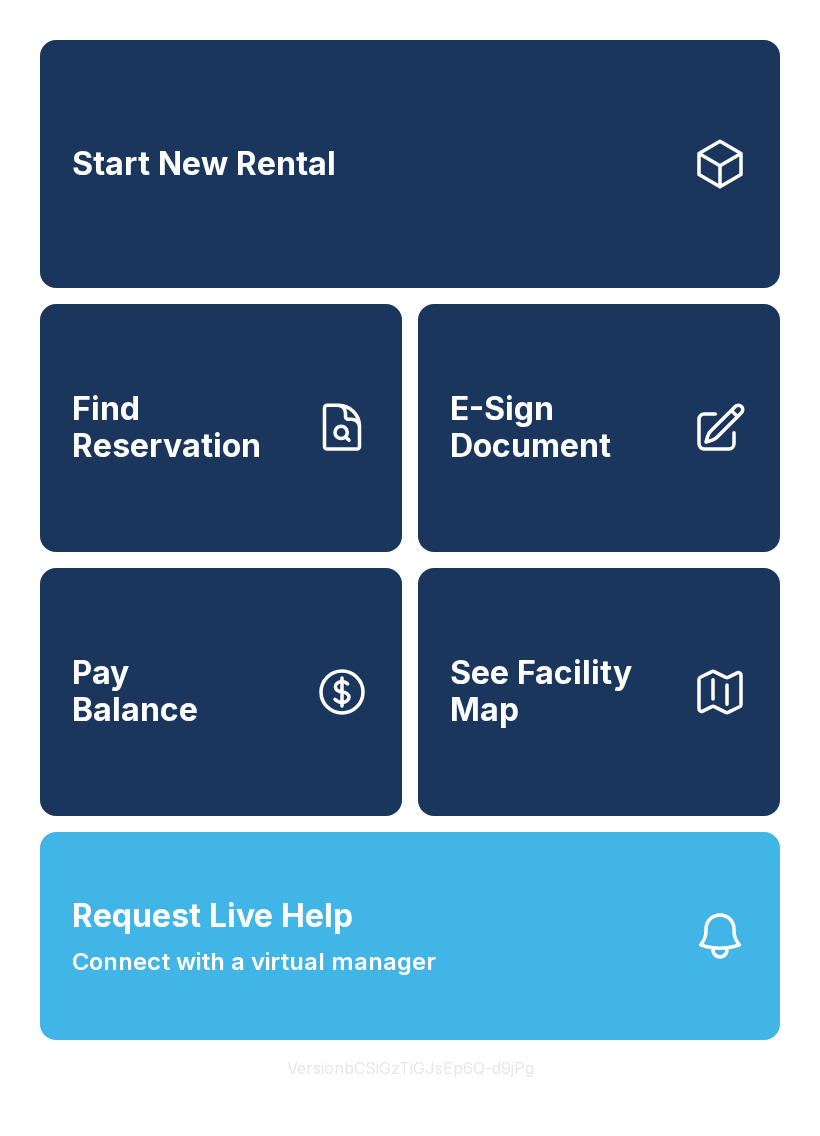 click on "Pay  Balance" at bounding box center (221, 692) 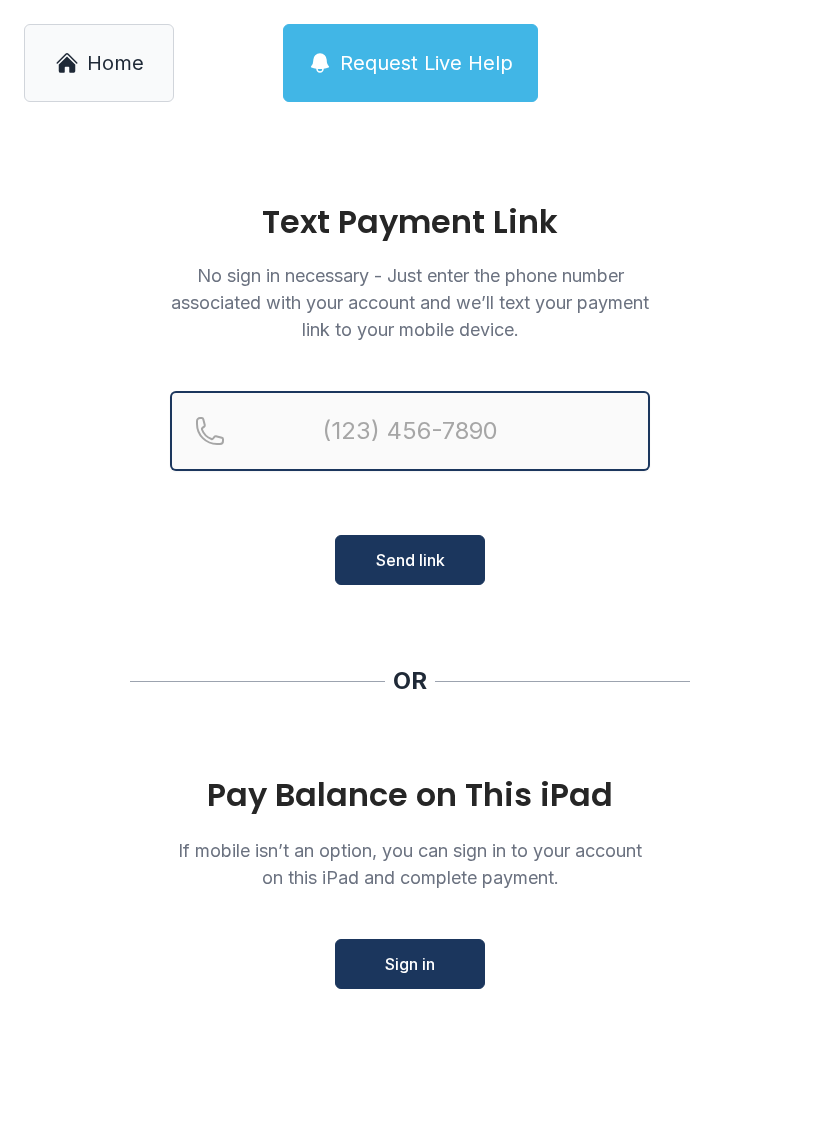 click at bounding box center (410, 431) 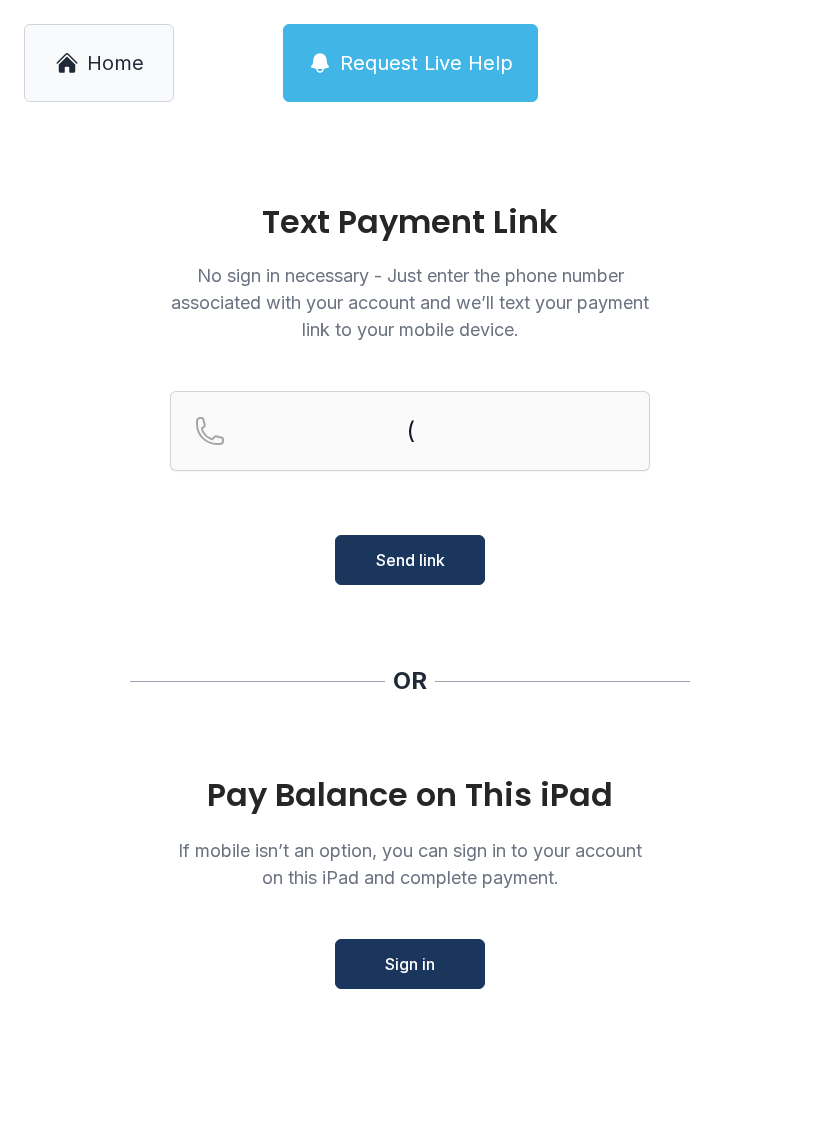 click on "Text Payment Link No sign in necessary - Just enter the phone number associated with your account and we’ll text your payment link to your mobile device. ( Send link OR Pay Balance on This iPad If mobile isn’t an option, you can sign in to your account on this iPad and complete payment. Sign in" at bounding box center [410, 631] 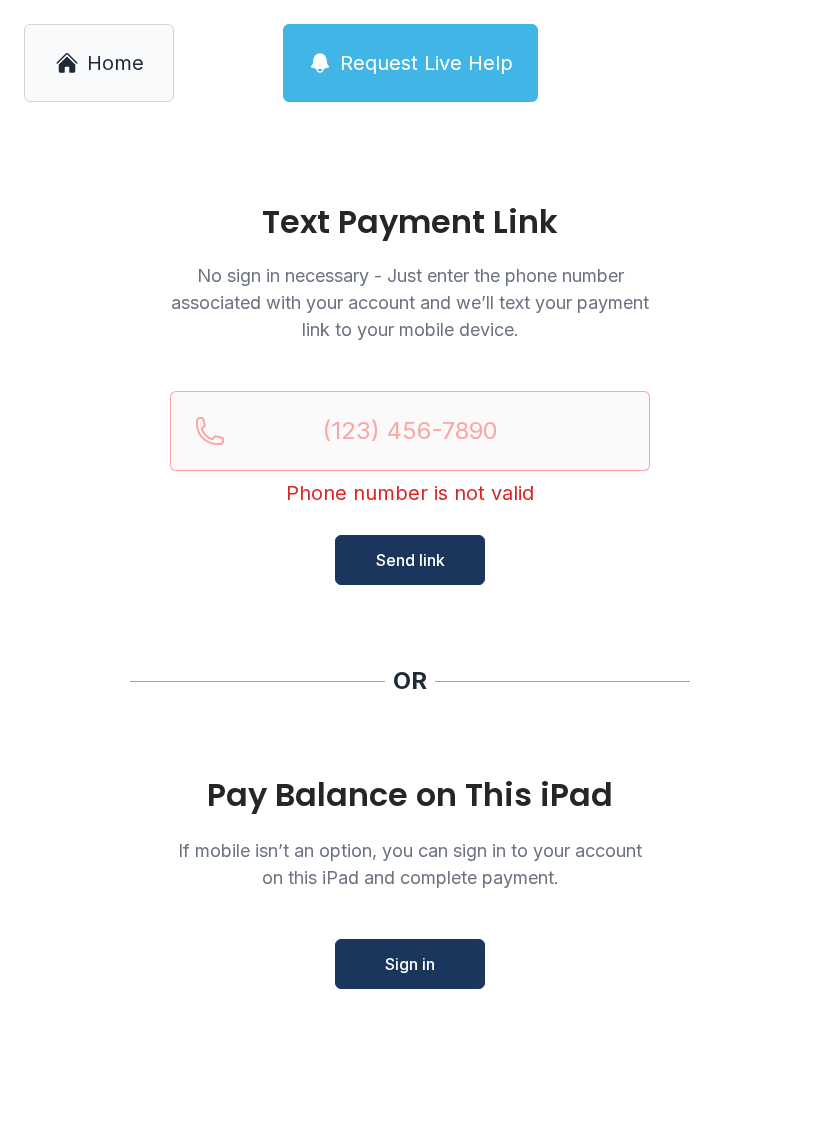 click on "Sign in" at bounding box center (410, 964) 